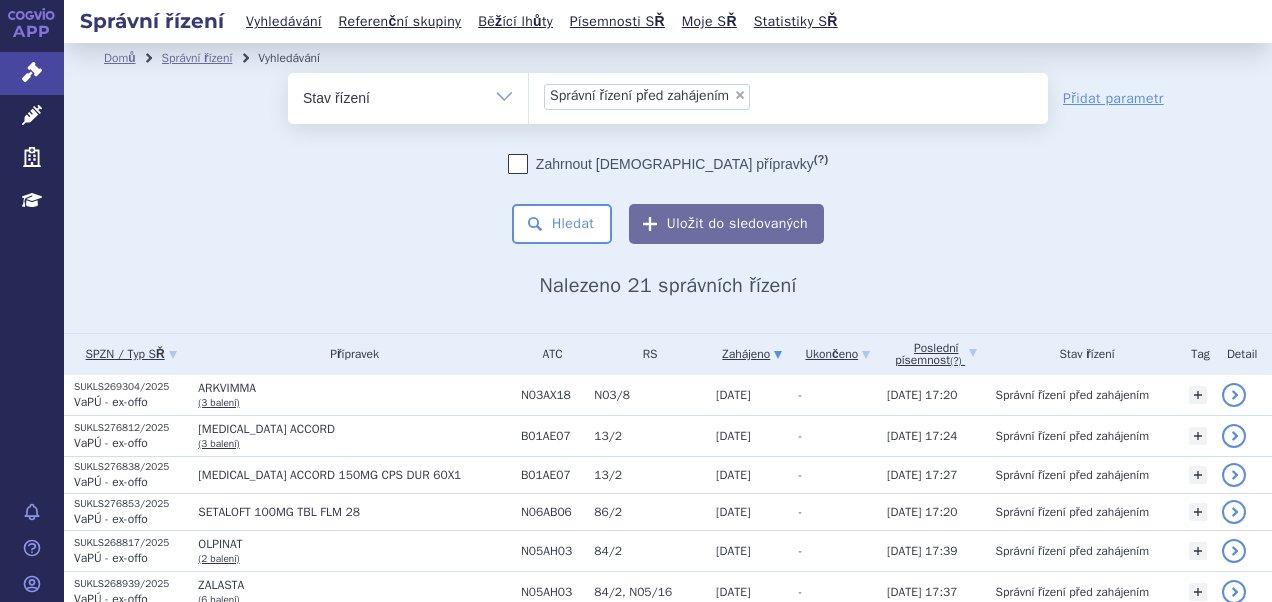 scroll, scrollTop: 0, scrollLeft: 0, axis: both 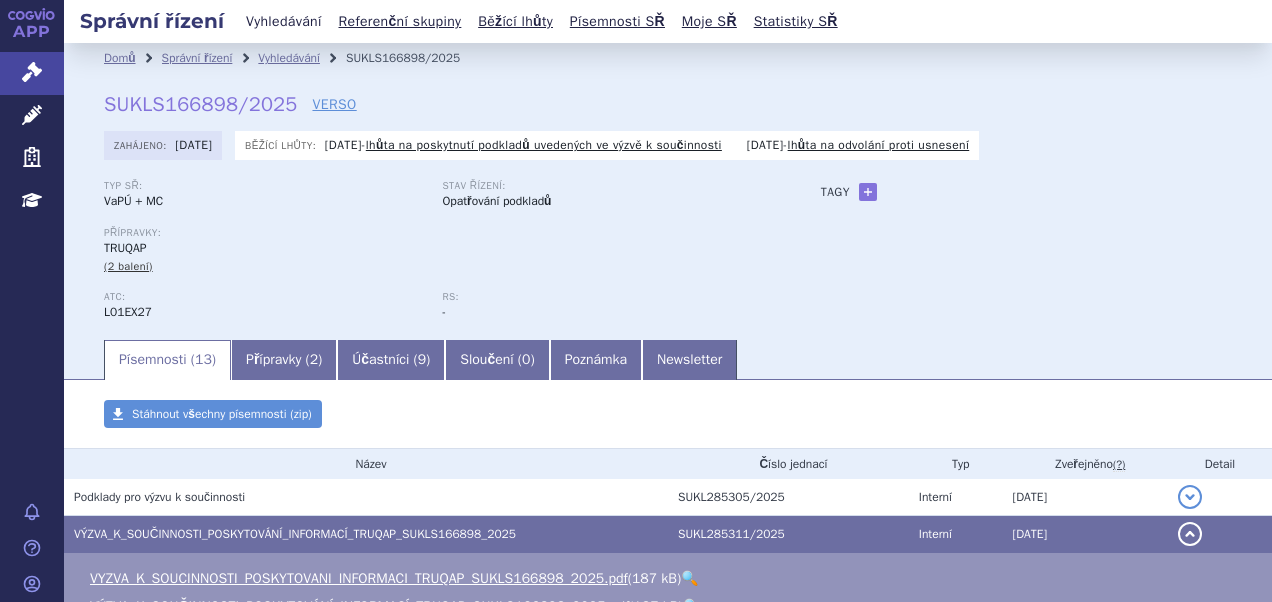 click on "Vyhledávání" at bounding box center (284, 21) 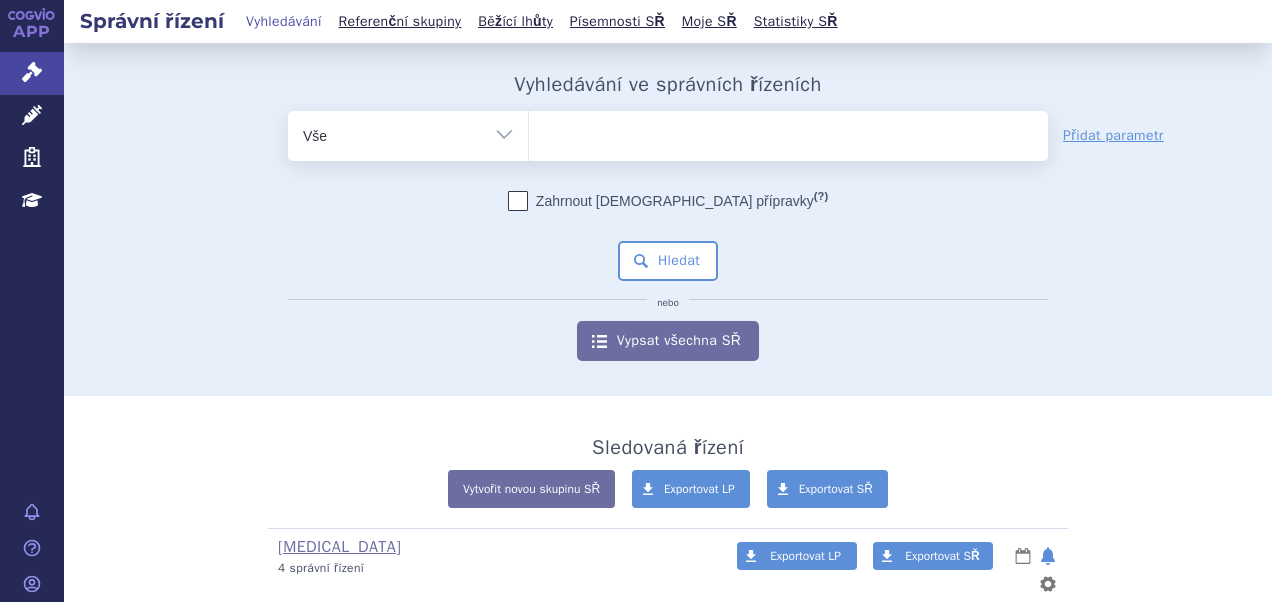 scroll, scrollTop: 0, scrollLeft: 0, axis: both 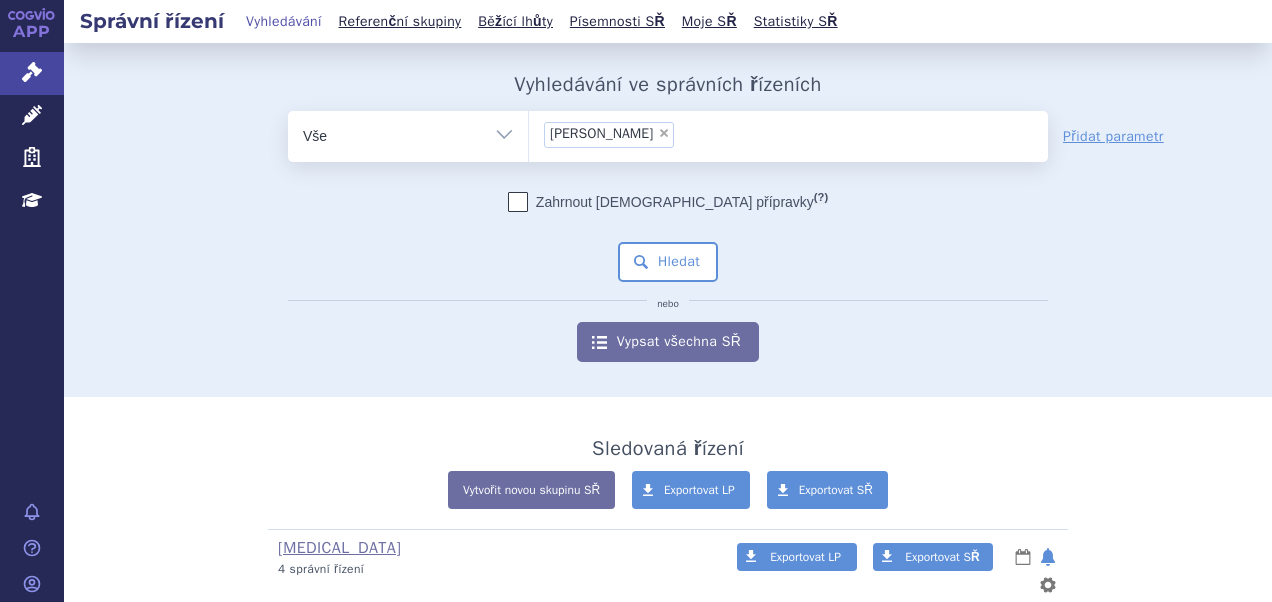 select on "KateřinaValková" 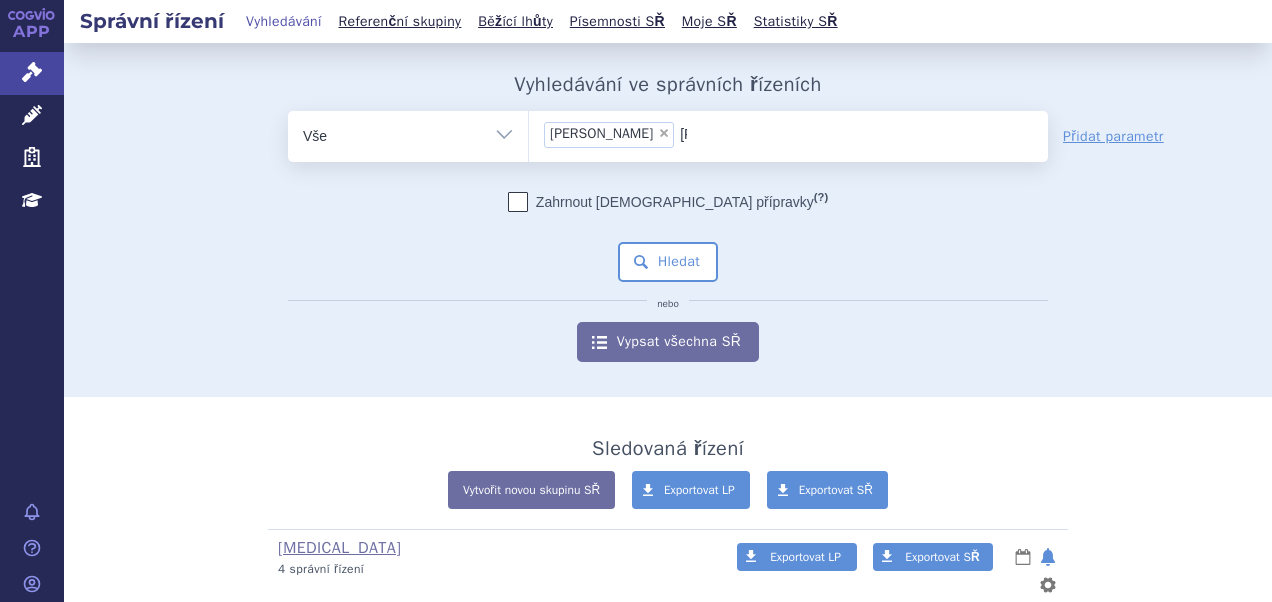 type on "KateřinaValkov" 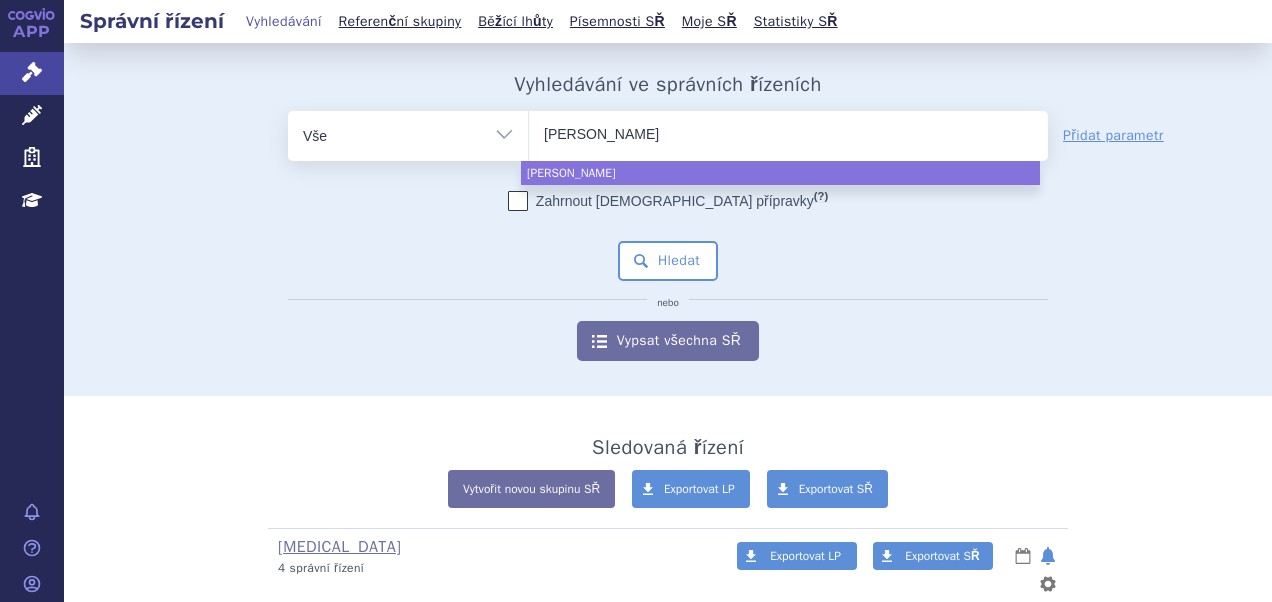 type on "KateřinaVal" 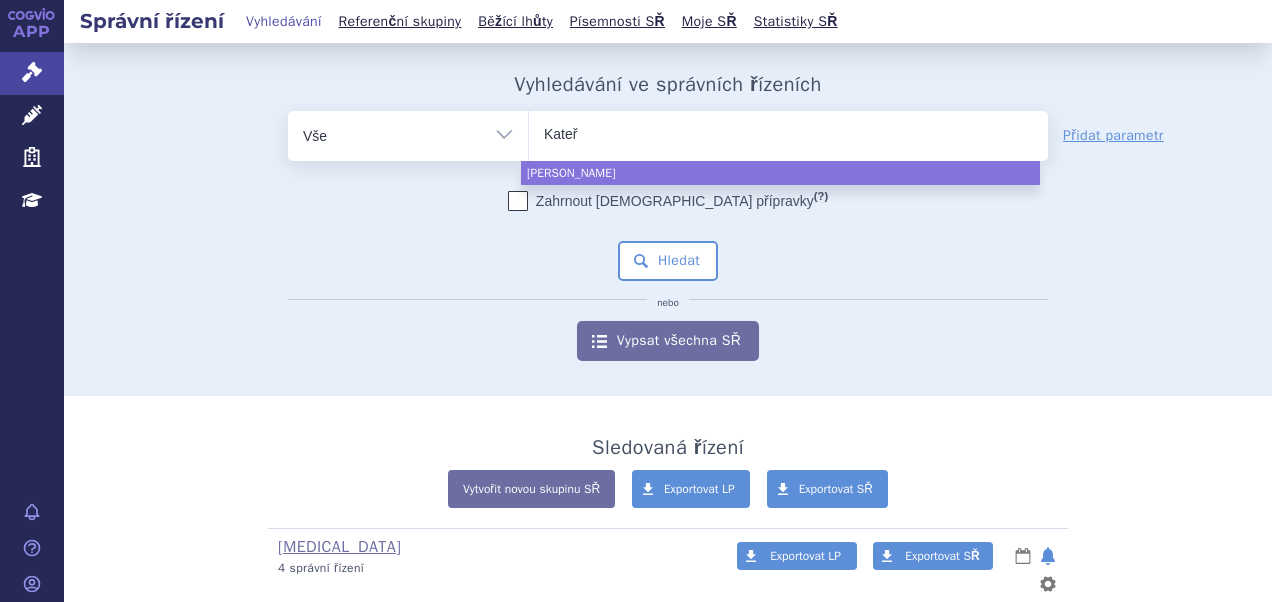 type on "Kate" 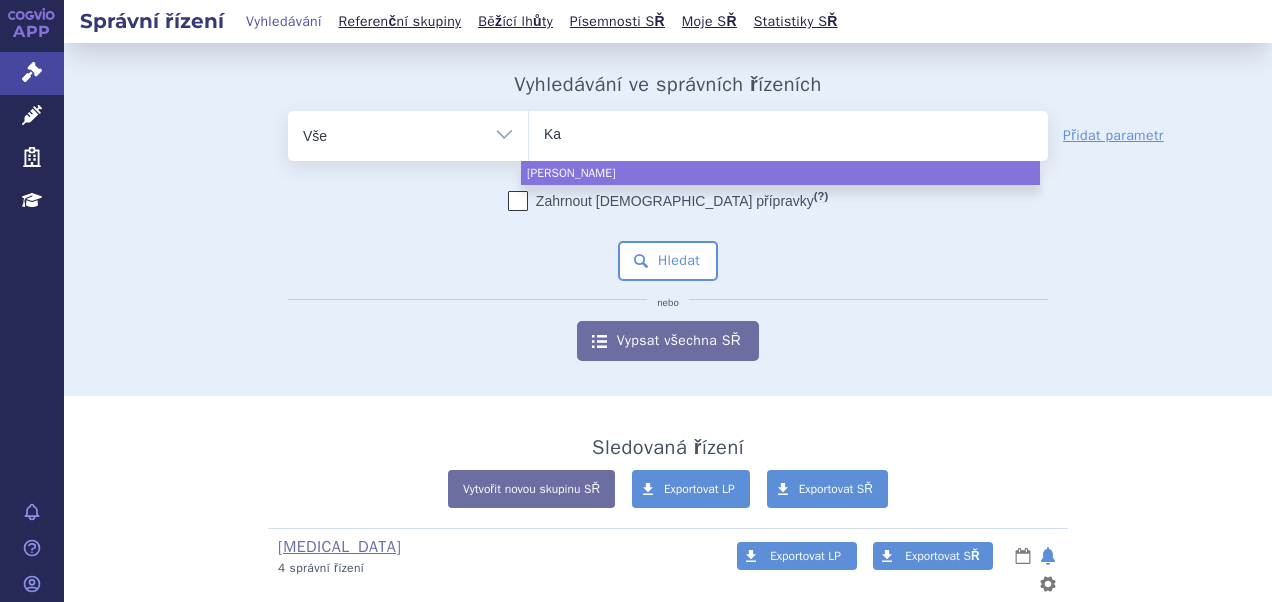 type on "K" 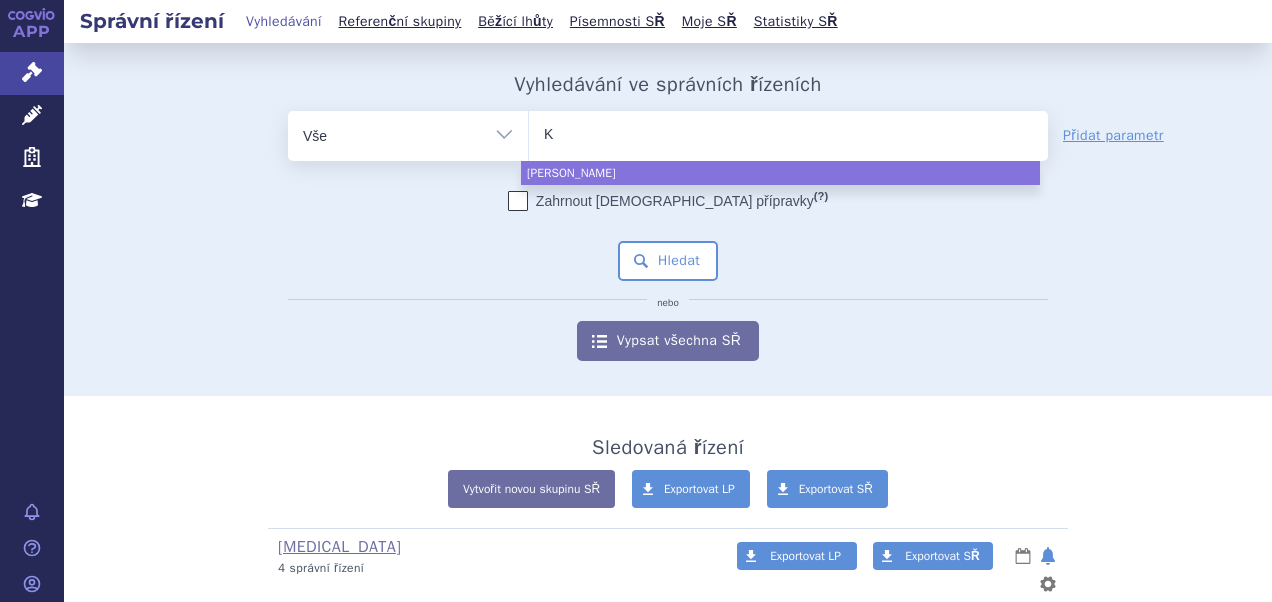 type 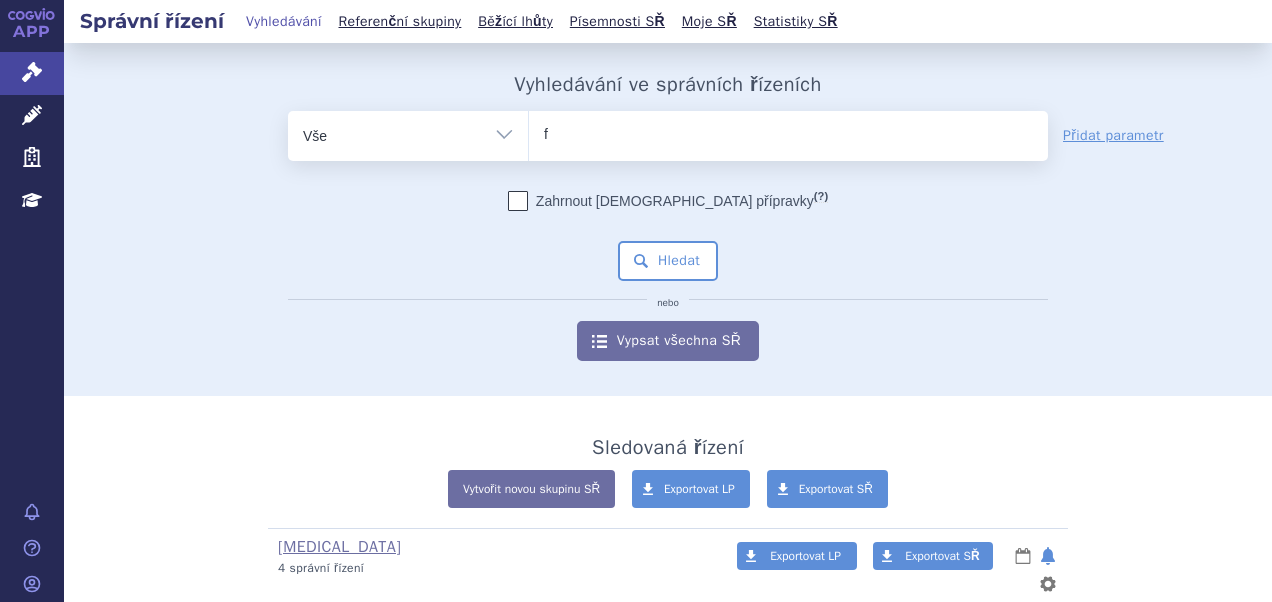 type on "fi" 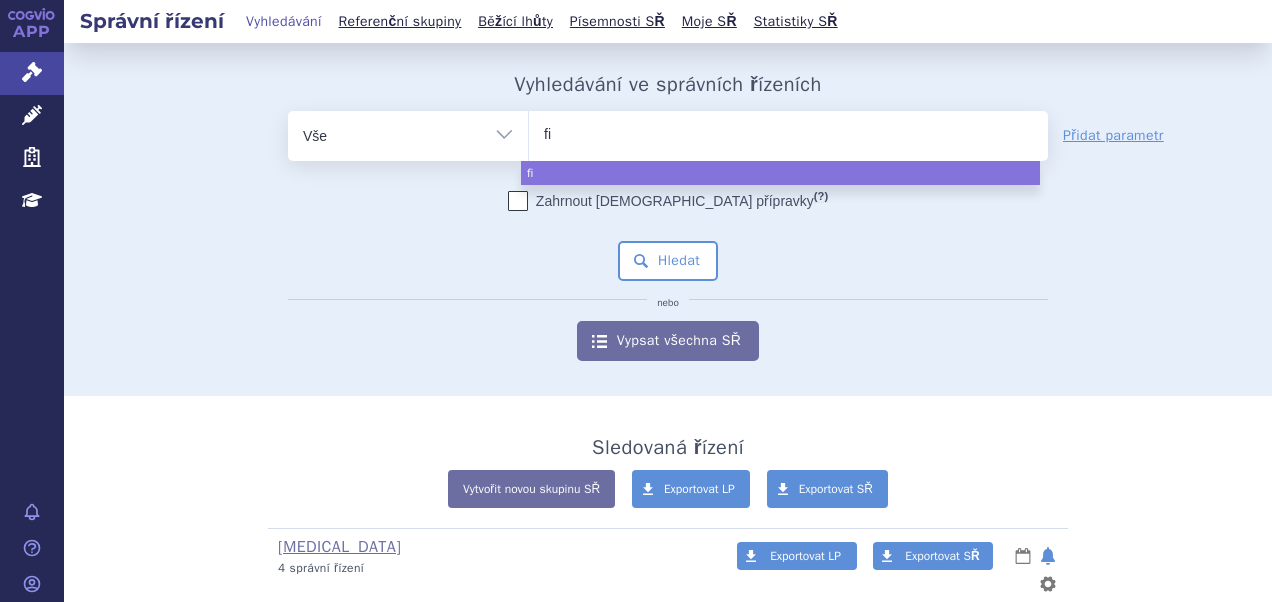type on "fil" 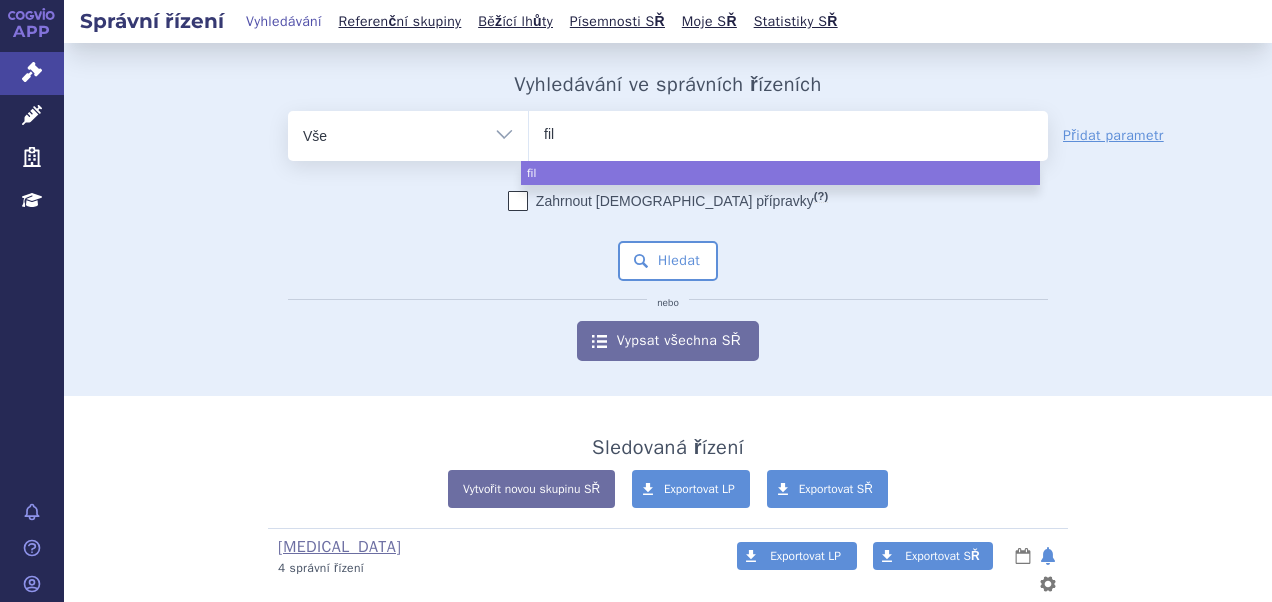 type on "fils" 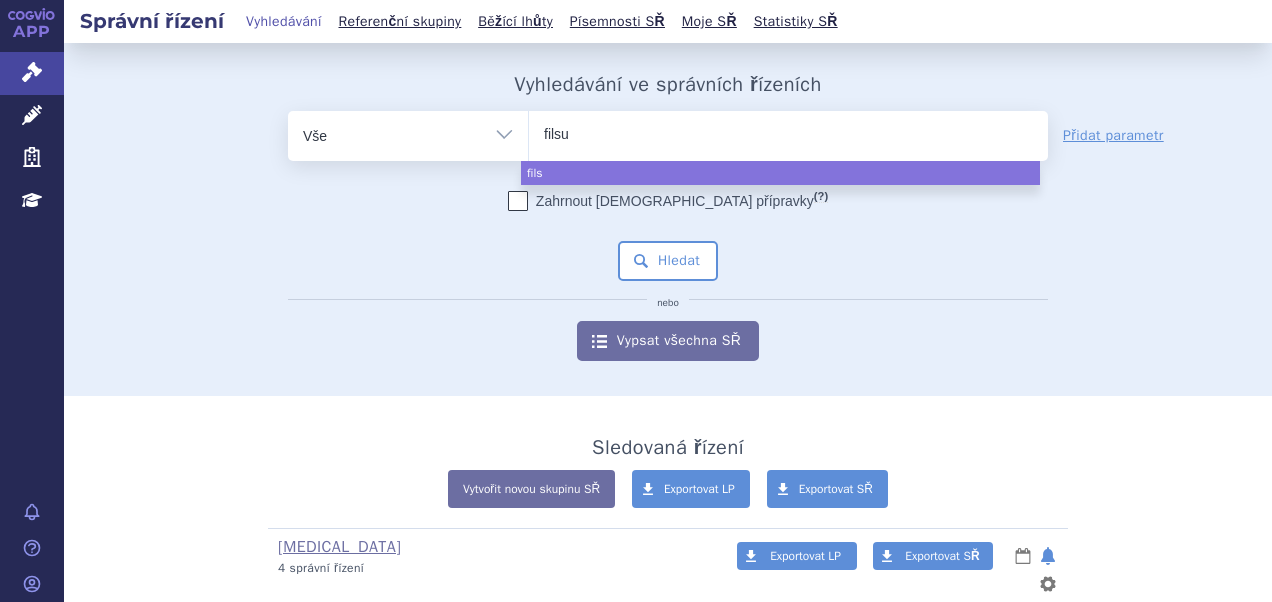 type on "filsuv" 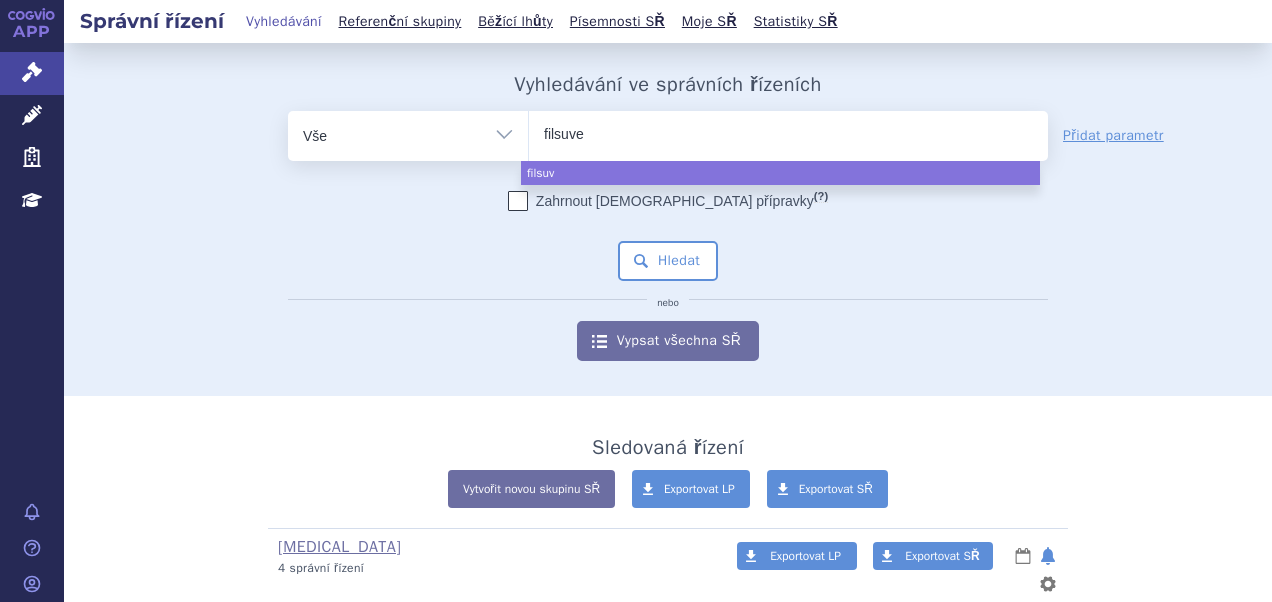 type on "filsuvez" 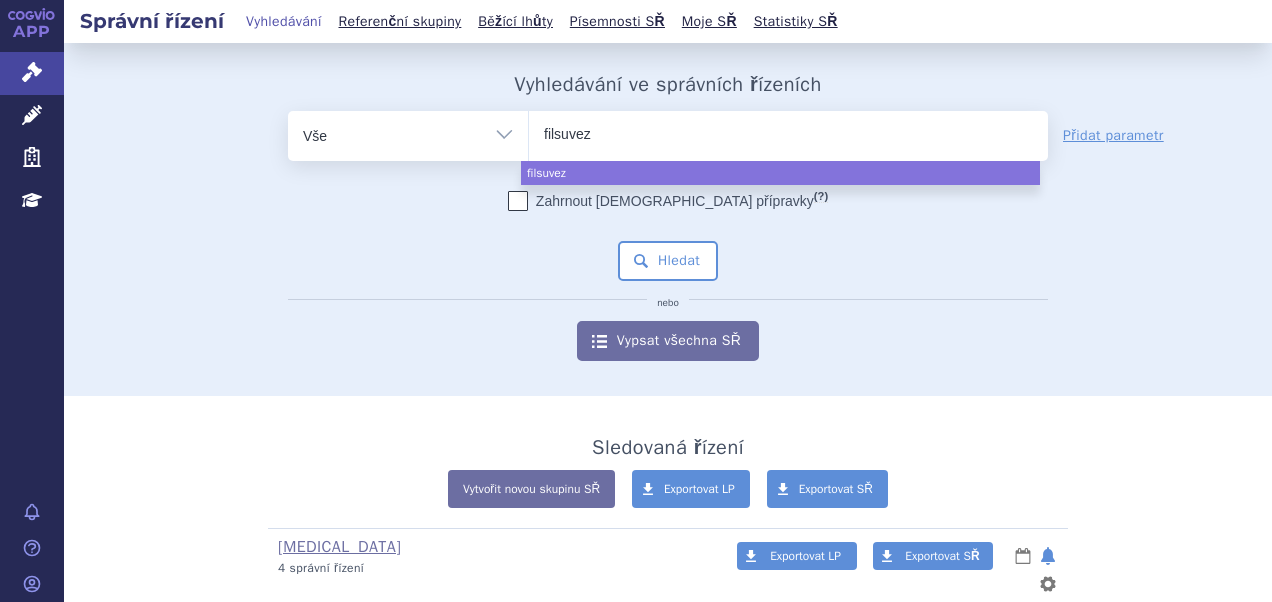 select on "filsuvez" 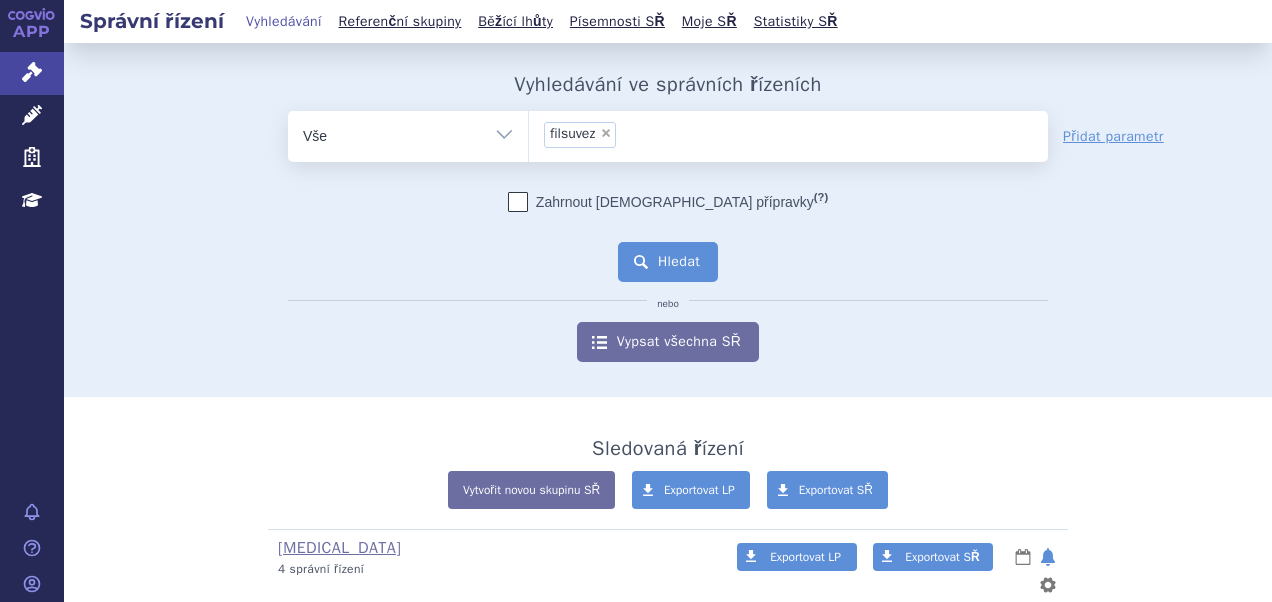 click on "Hledat" at bounding box center (668, 262) 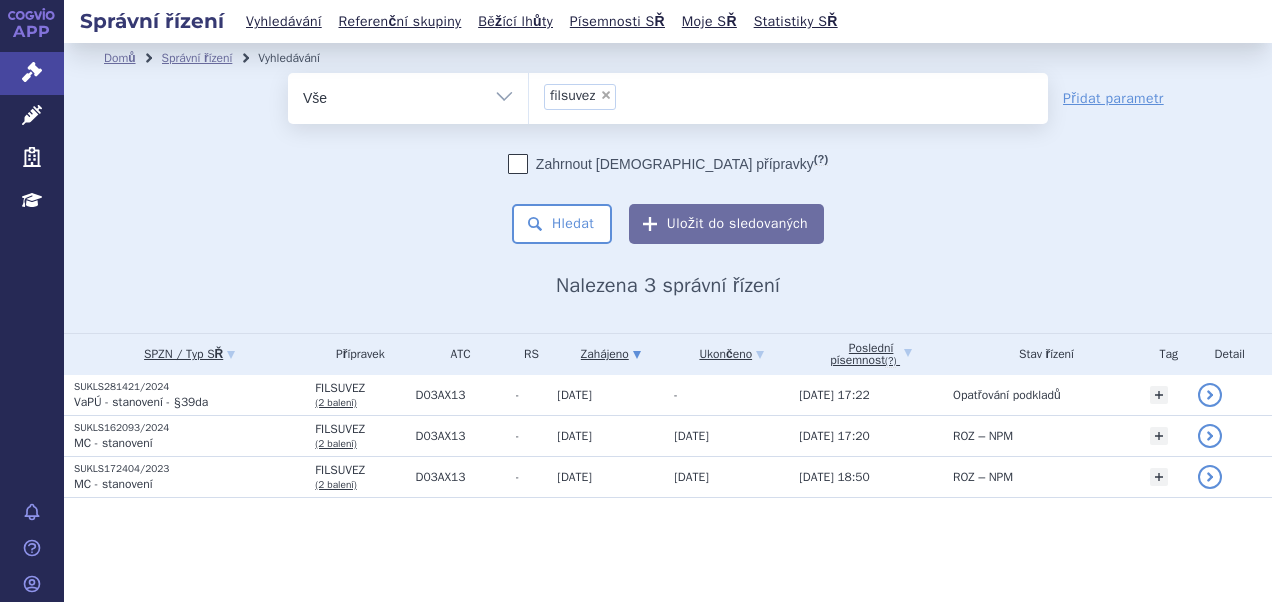scroll, scrollTop: 0, scrollLeft: 0, axis: both 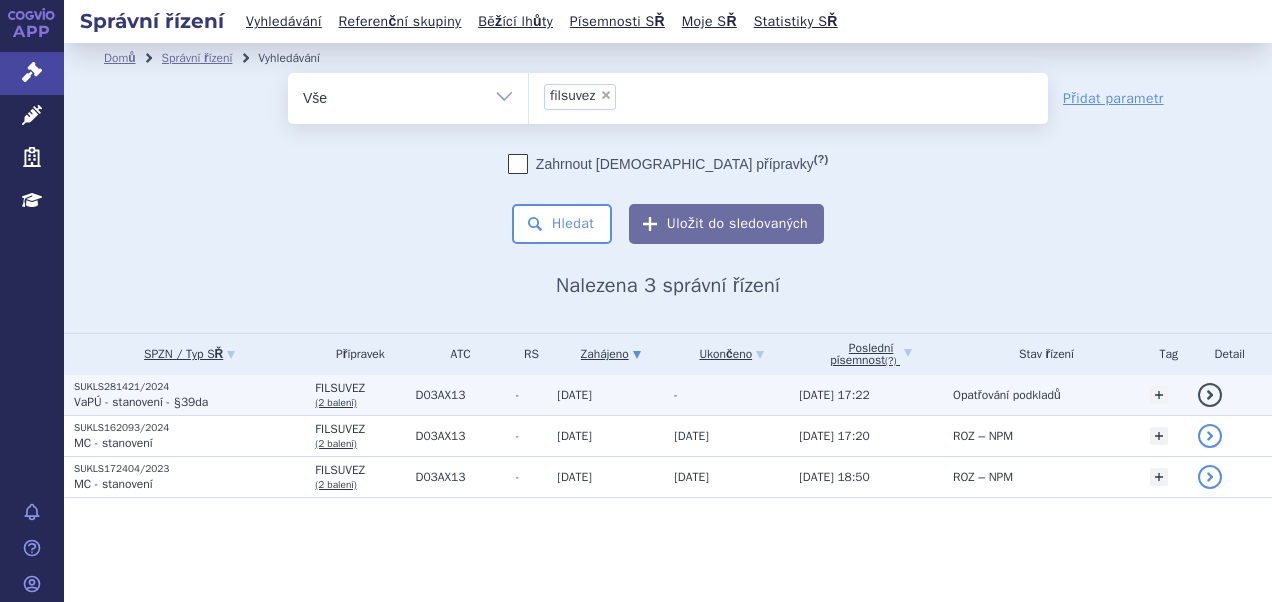click on "SUKLS281421/2024" at bounding box center (189, 387) 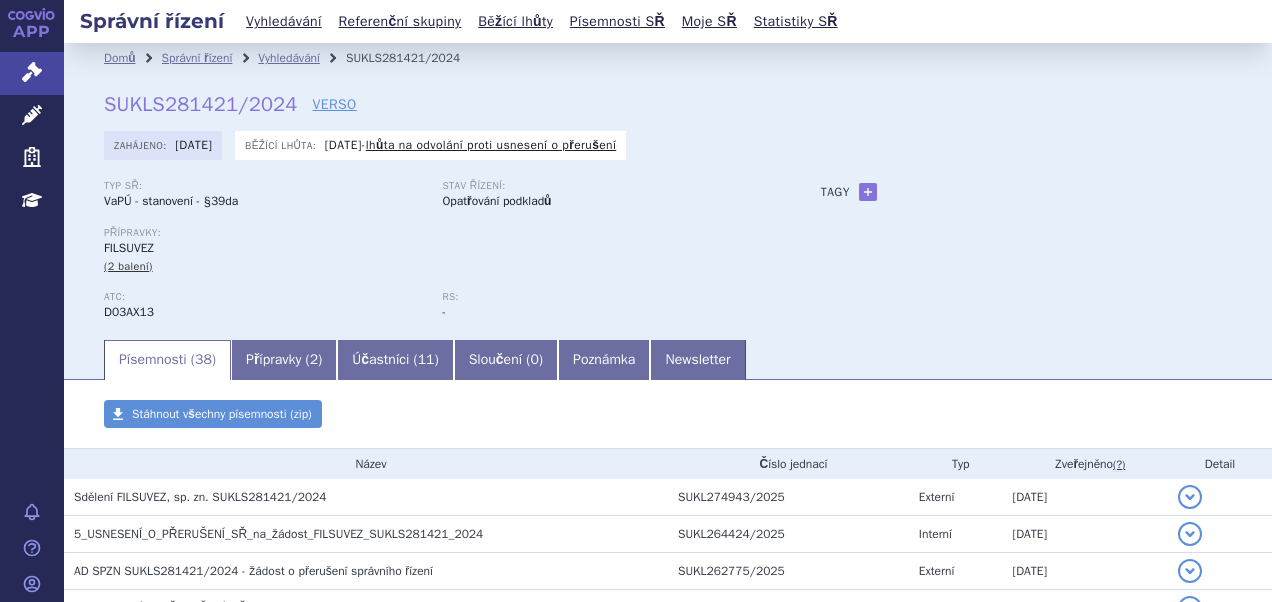 scroll, scrollTop: 0, scrollLeft: 0, axis: both 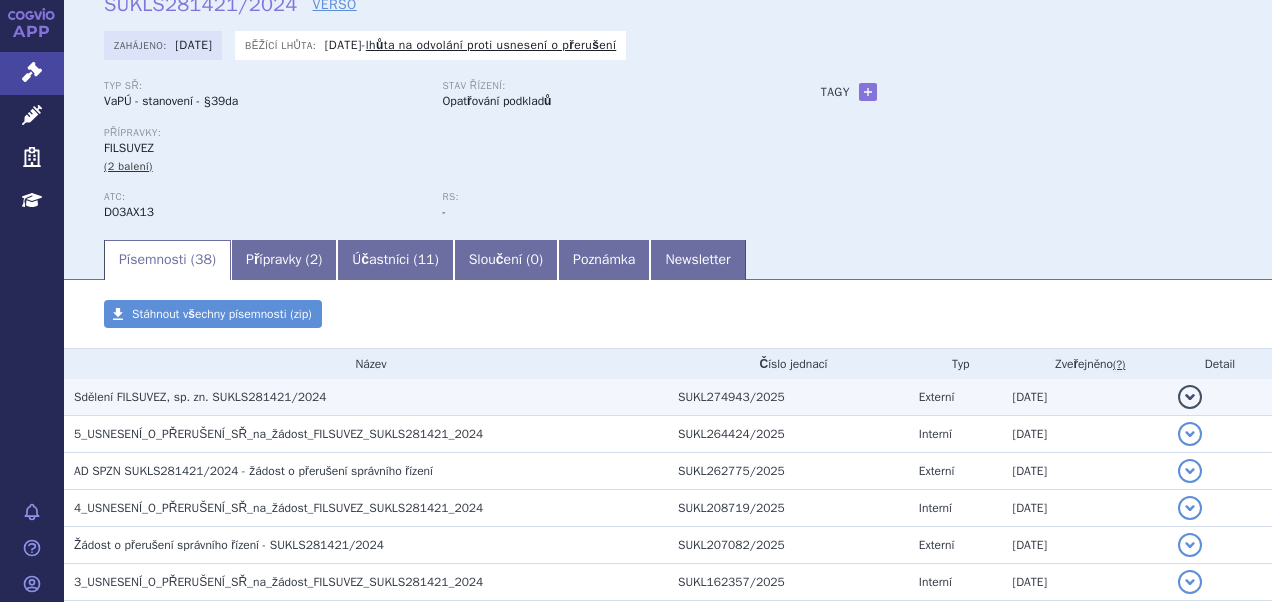 click on "Sdělení FILSUVEZ, sp. zn. SUKLS281421/2024" at bounding box center [200, 397] 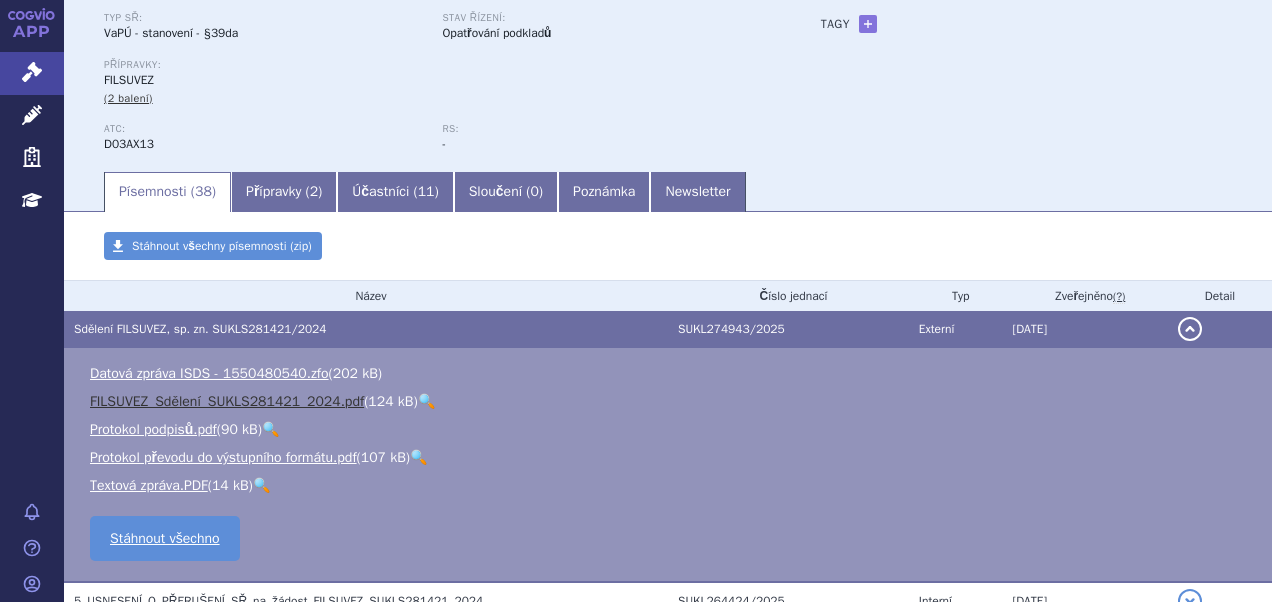 scroll, scrollTop: 200, scrollLeft: 0, axis: vertical 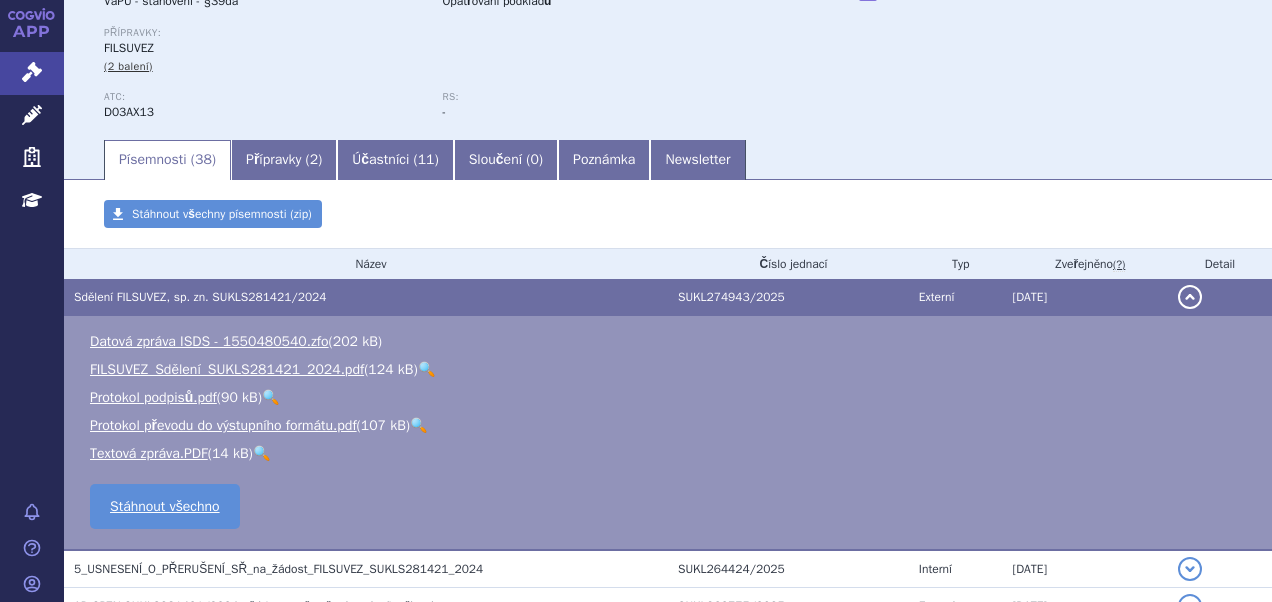 click on "🔍" at bounding box center [426, 369] 